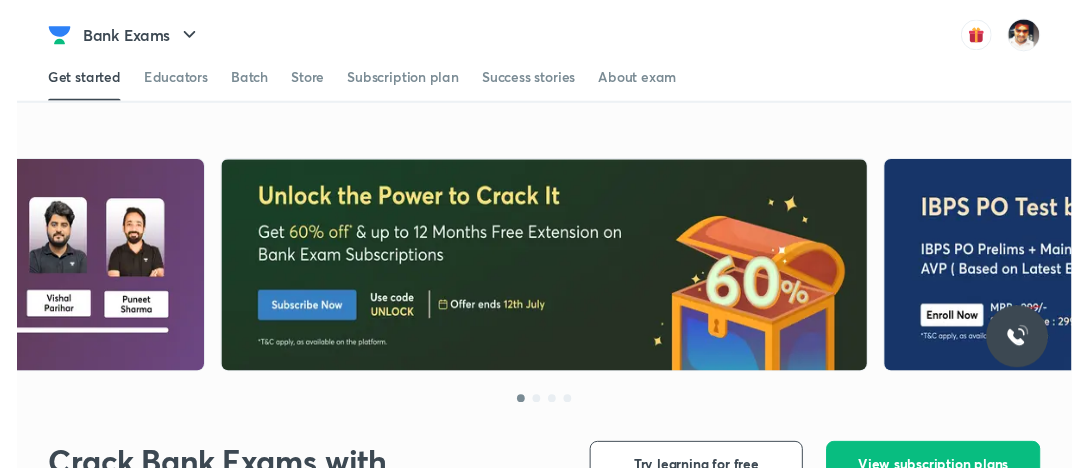 scroll, scrollTop: 0, scrollLeft: 0, axis: both 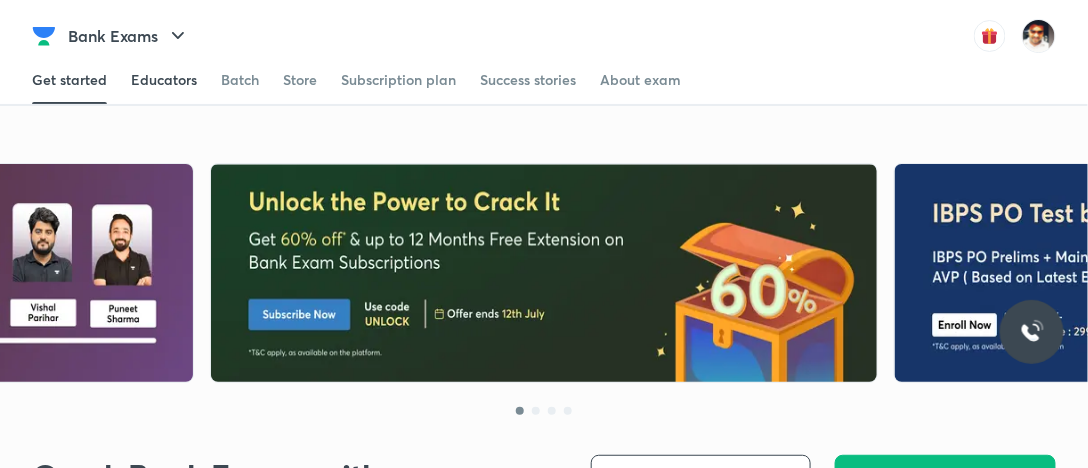 click on "Educators" at bounding box center [164, 80] 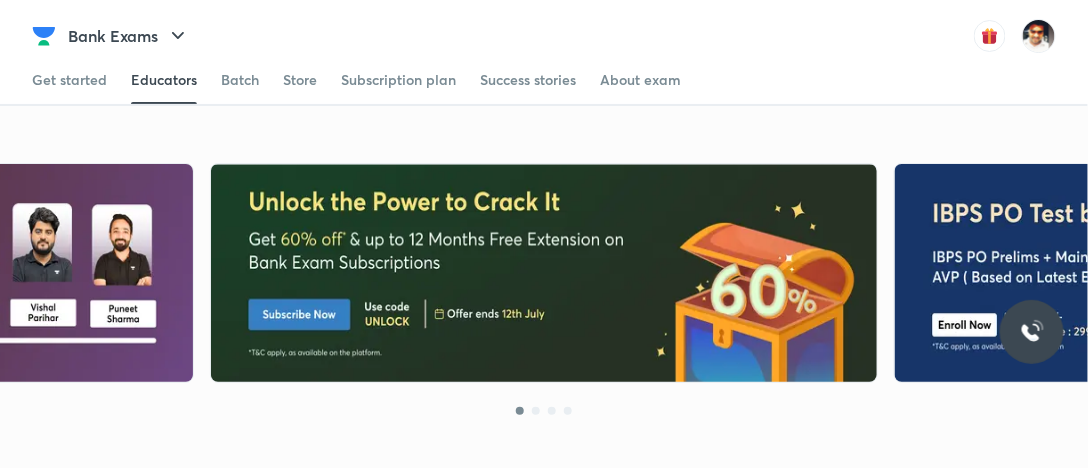 click on "Educators" at bounding box center [164, 80] 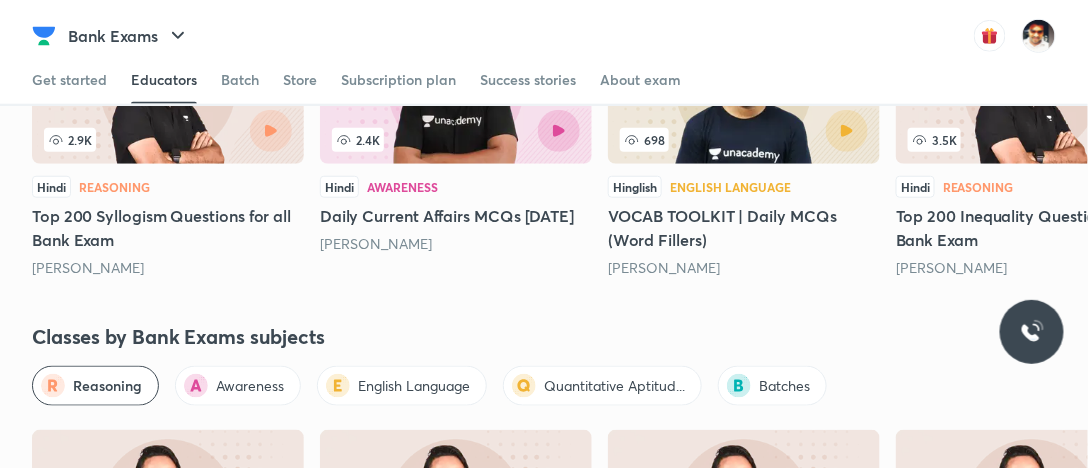 scroll, scrollTop: 2244, scrollLeft: 0, axis: vertical 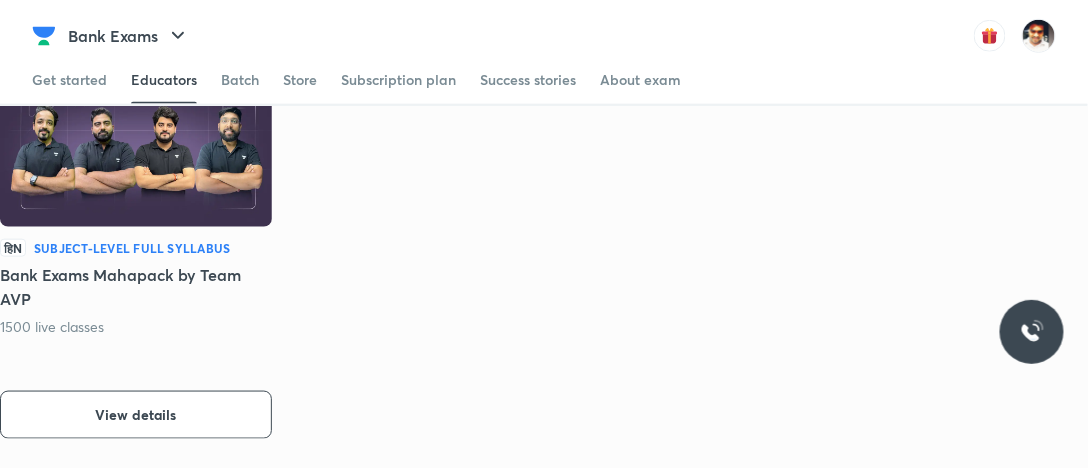 click at bounding box center [136, 151] 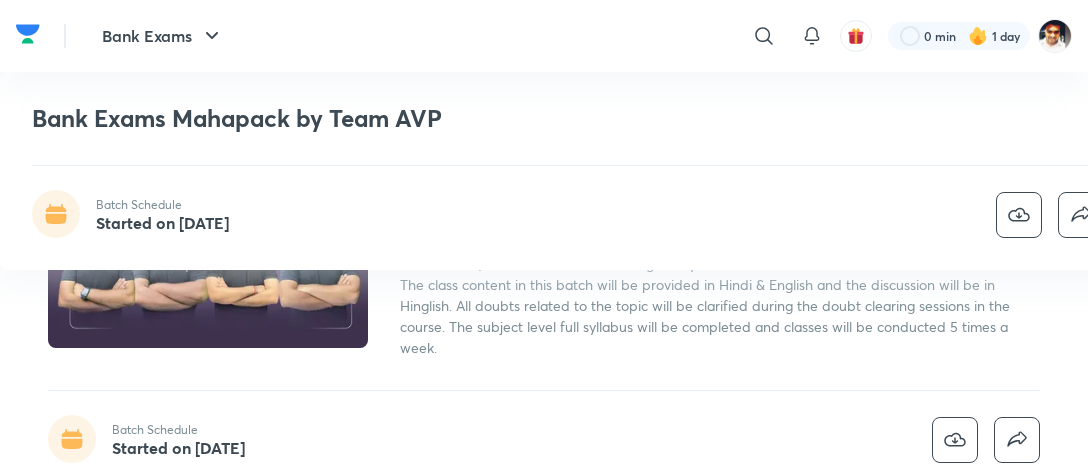 scroll, scrollTop: 500, scrollLeft: 0, axis: vertical 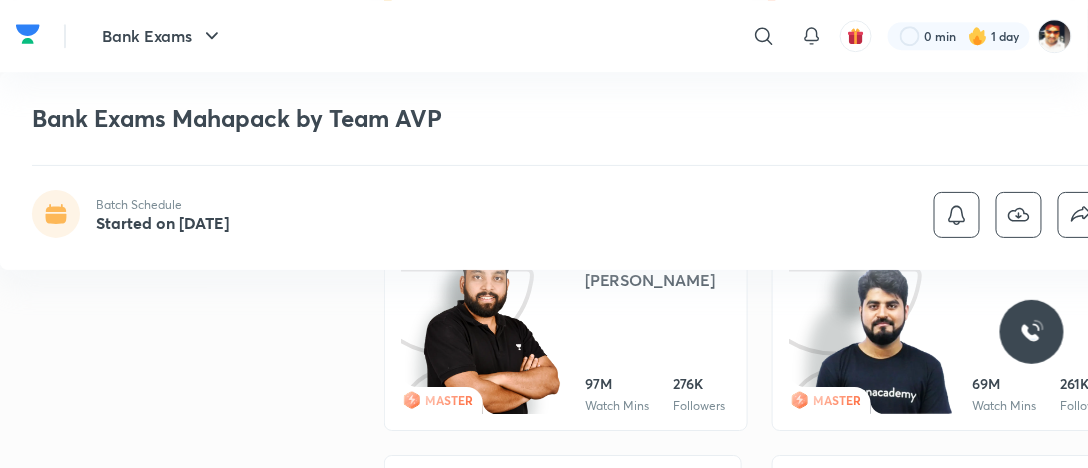 click at bounding box center [491, 330] 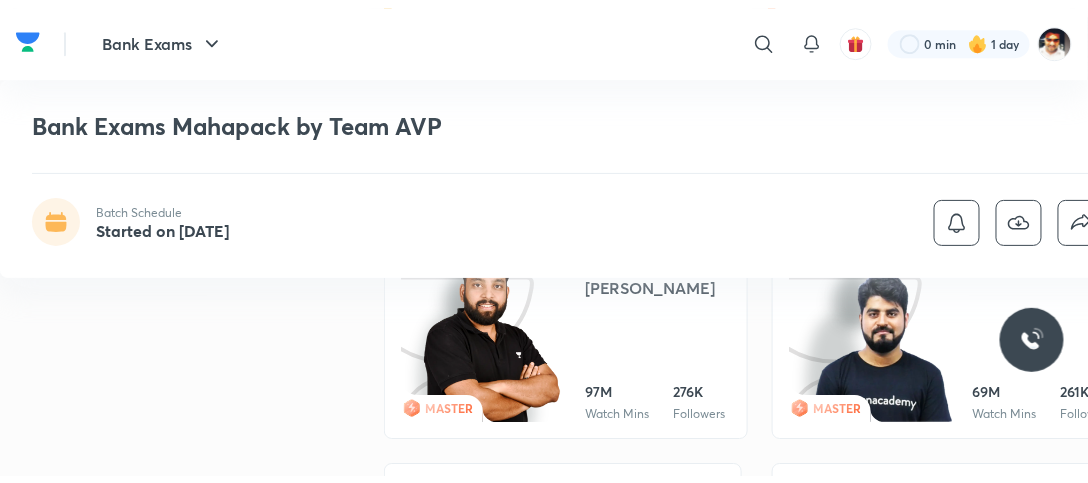 scroll, scrollTop: 0, scrollLeft: 0, axis: both 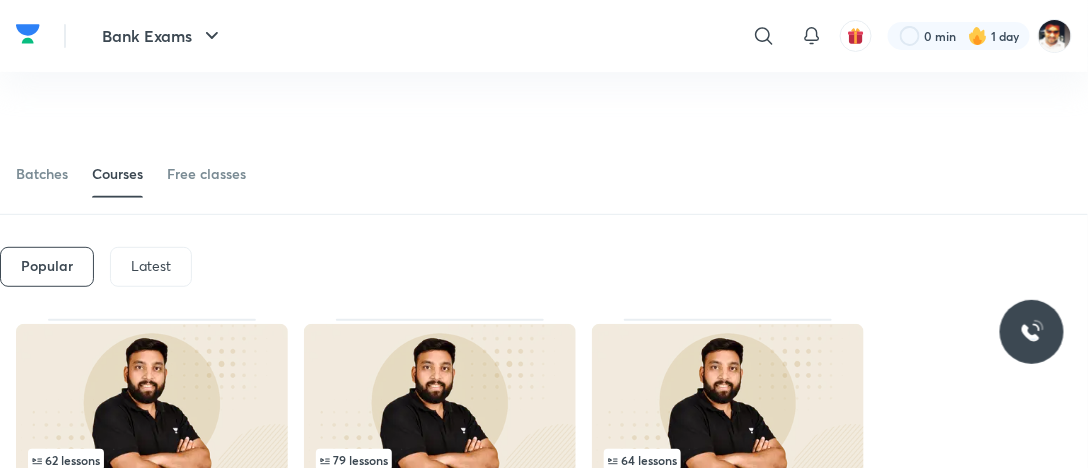 click on "Latest" at bounding box center [151, 266] 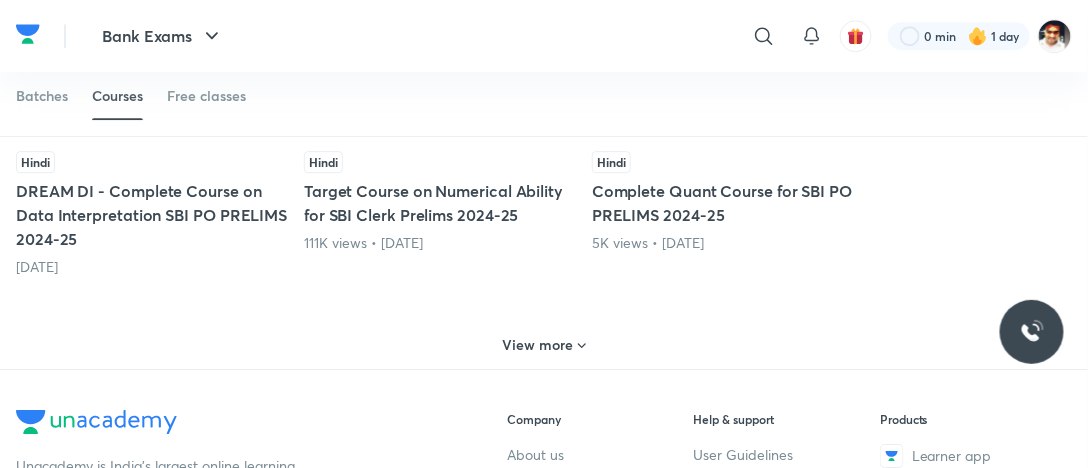 scroll, scrollTop: 1520, scrollLeft: 0, axis: vertical 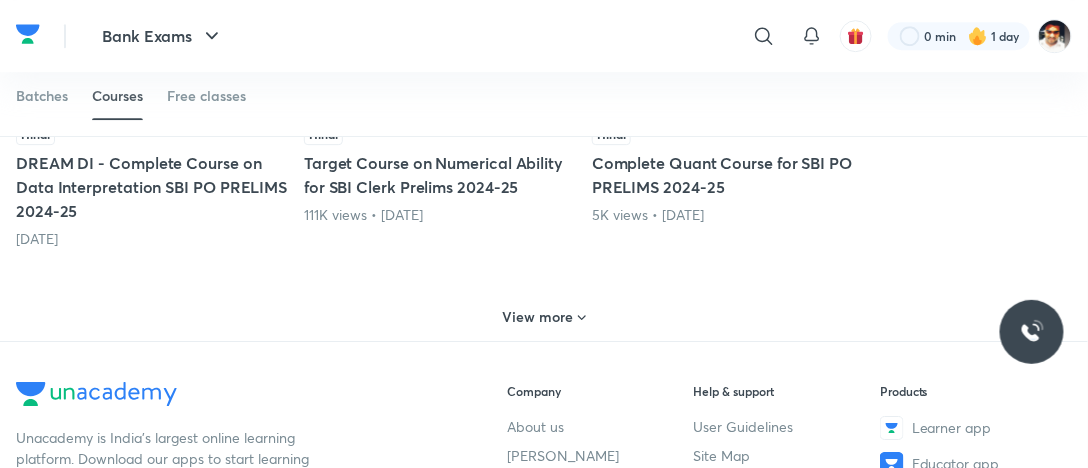 click on "View more" at bounding box center (544, 317) 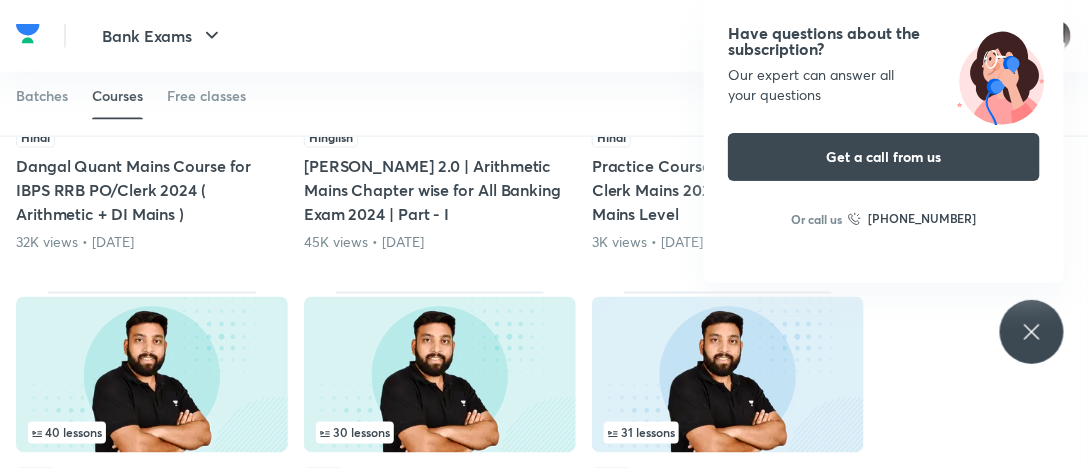 scroll, scrollTop: 2620, scrollLeft: 0, axis: vertical 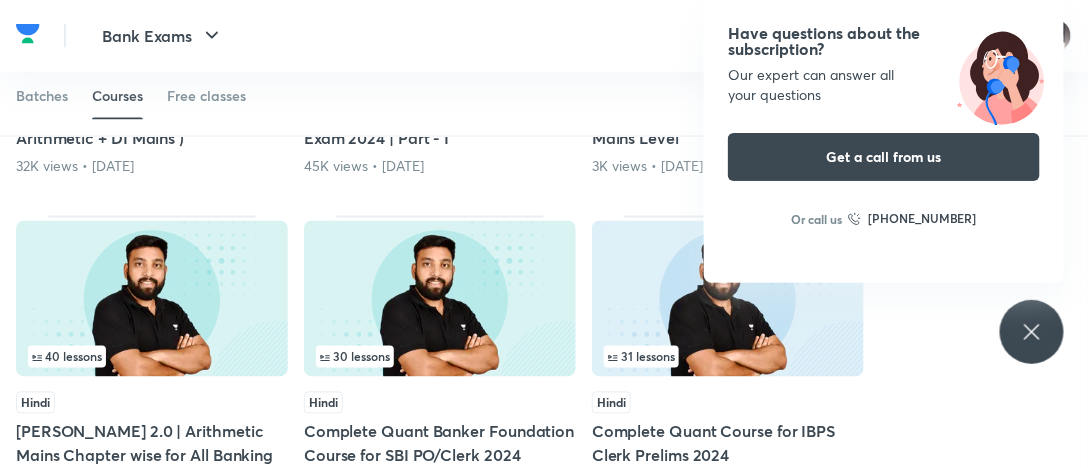click on "Have questions about the subscription? Our expert can answer all your questions Get a call from us Or call us [PHONE_NUMBER]" at bounding box center [1032, 332] 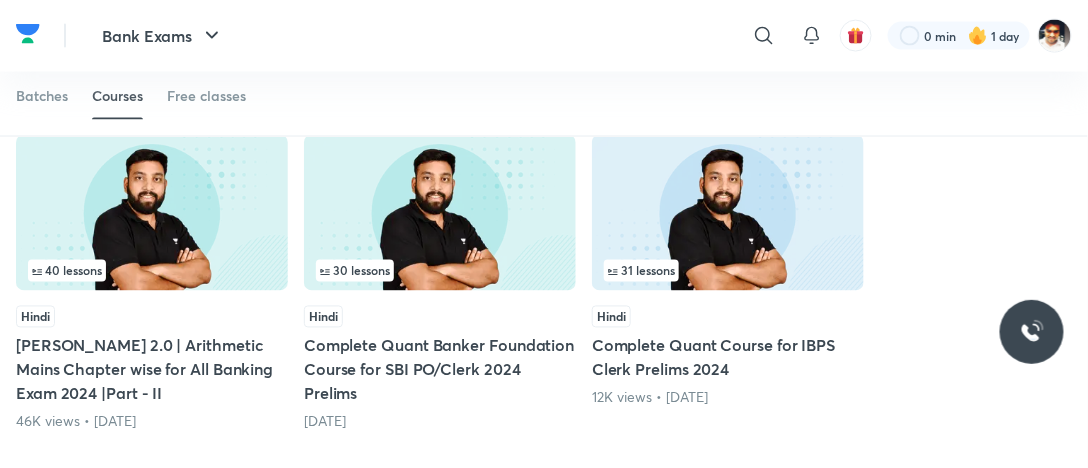 scroll, scrollTop: 2820, scrollLeft: 0, axis: vertical 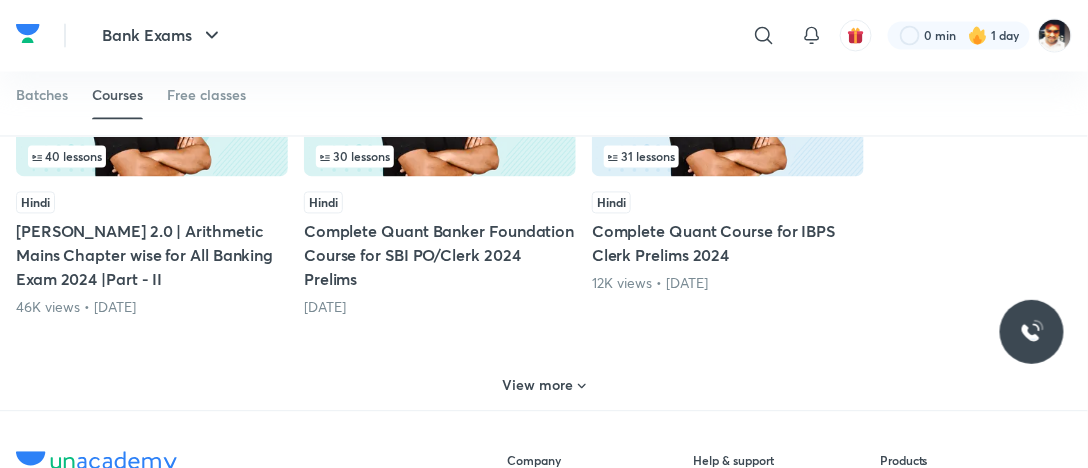 click on "View more" at bounding box center (538, 386) 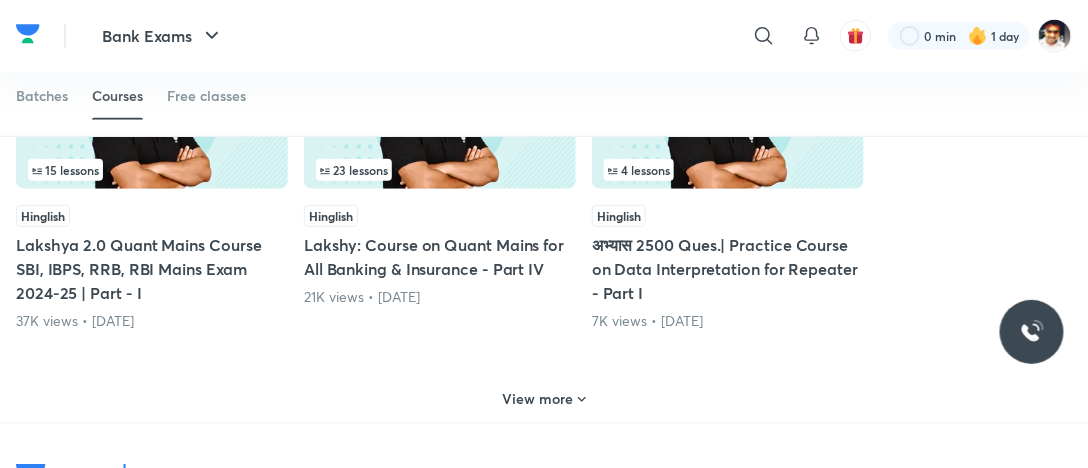scroll, scrollTop: 4220, scrollLeft: 0, axis: vertical 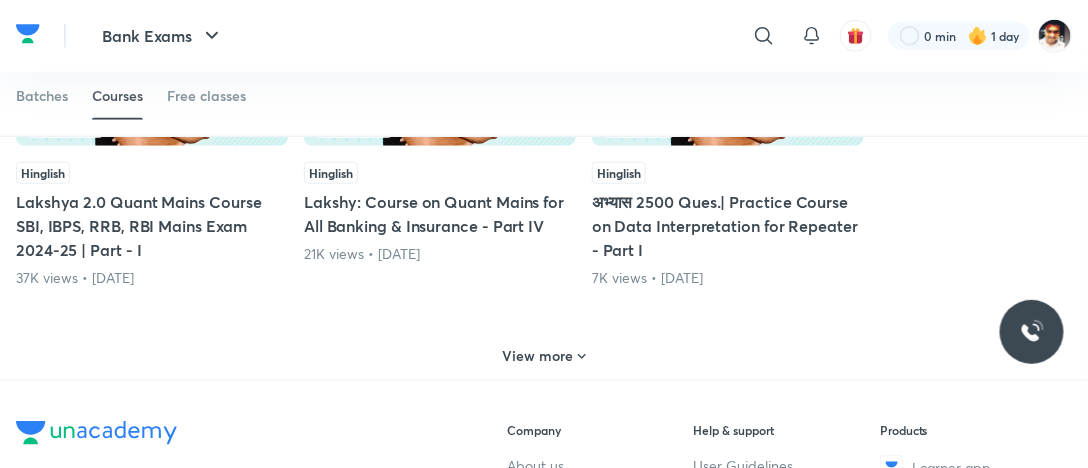 click on "View more" at bounding box center (544, 356) 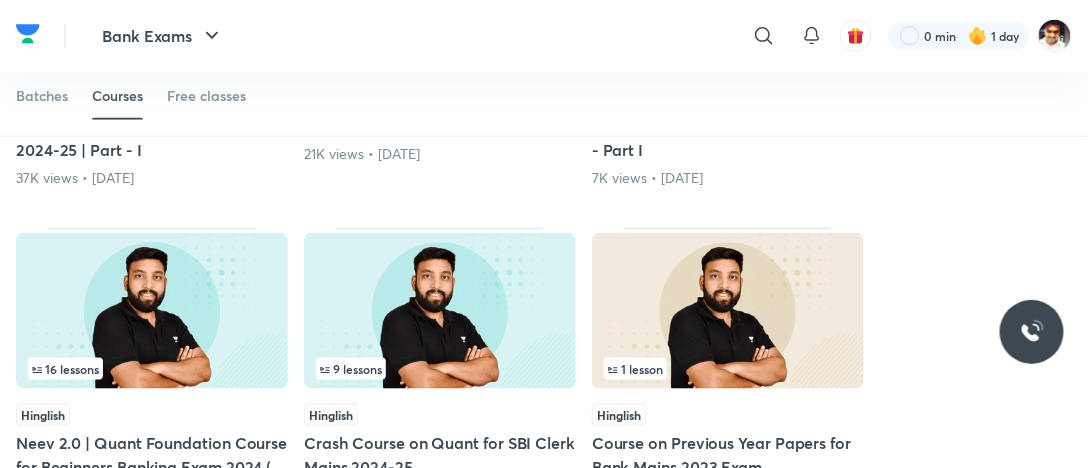 scroll, scrollTop: 4420, scrollLeft: 0, axis: vertical 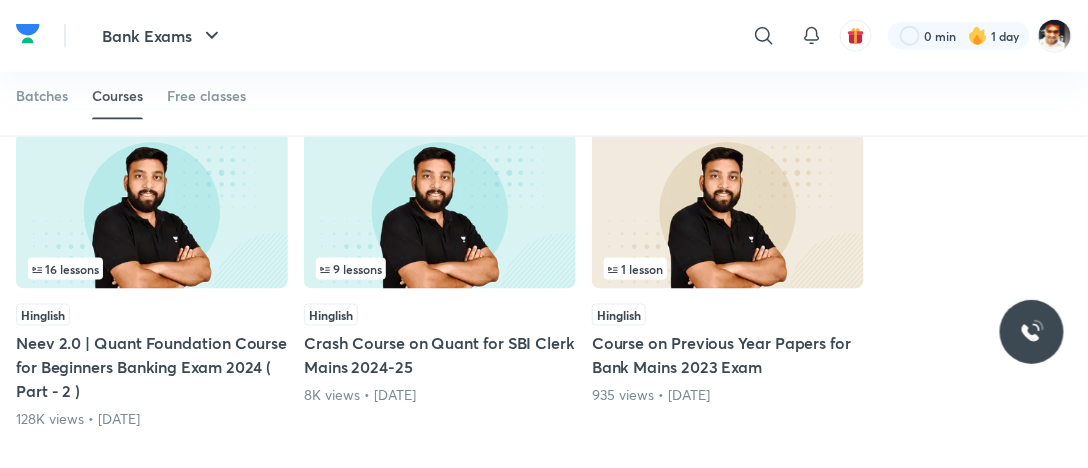 click at bounding box center (152, 211) 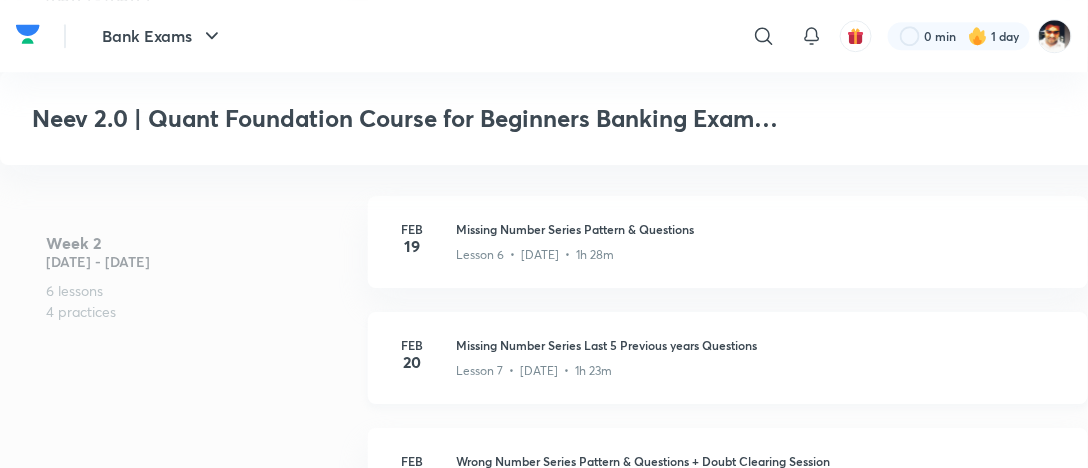 scroll, scrollTop: 1424, scrollLeft: 0, axis: vertical 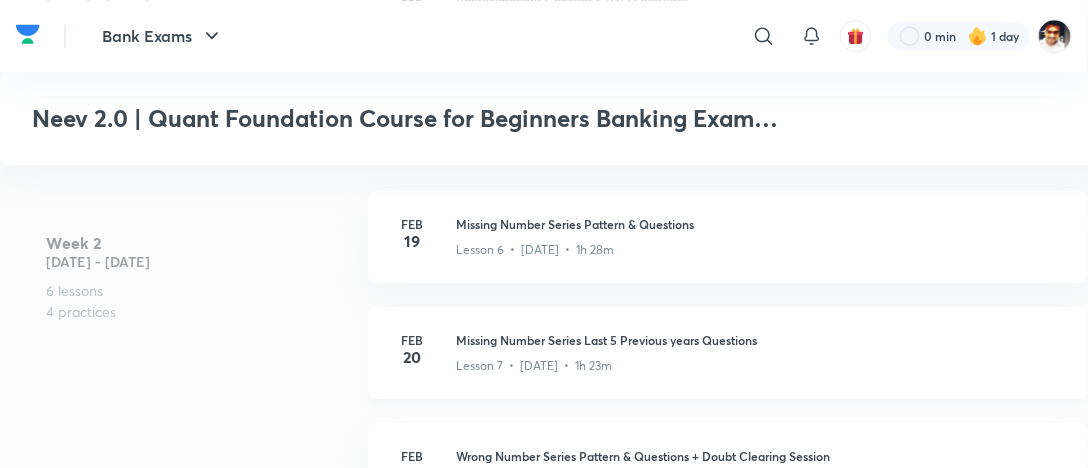 click on "Missing Number Series Last 5 Previous years Questions" at bounding box center [760, 340] 